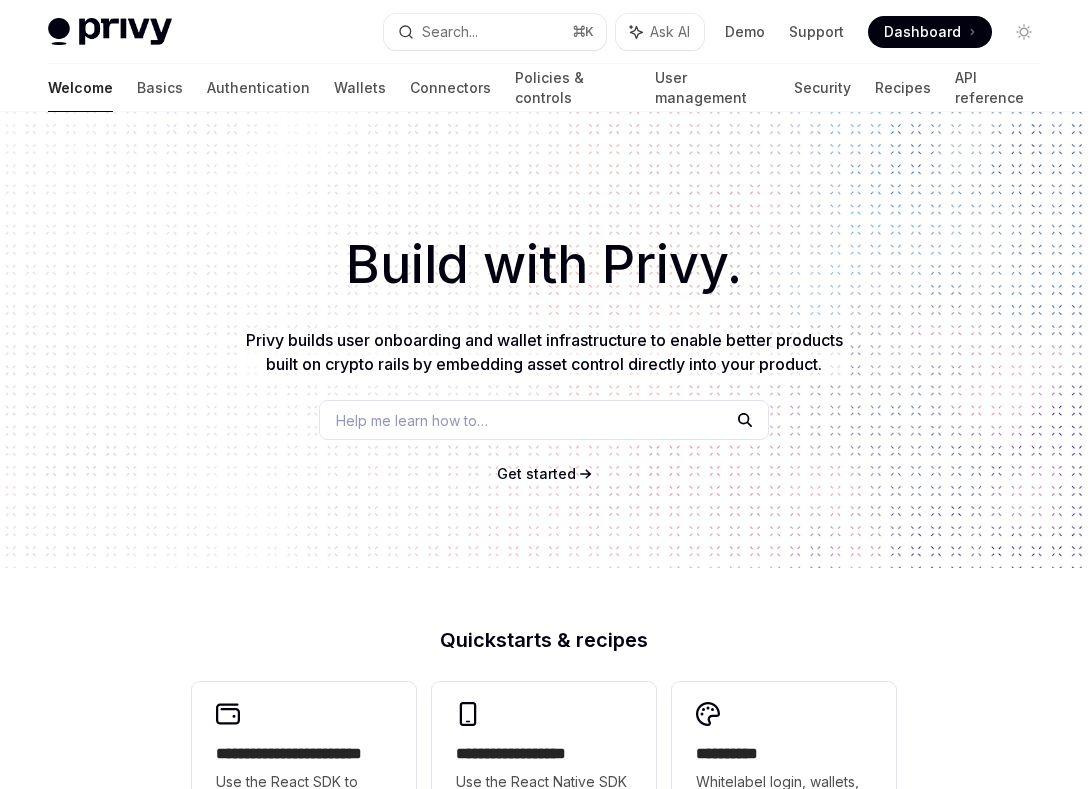 scroll, scrollTop: 0, scrollLeft: 0, axis: both 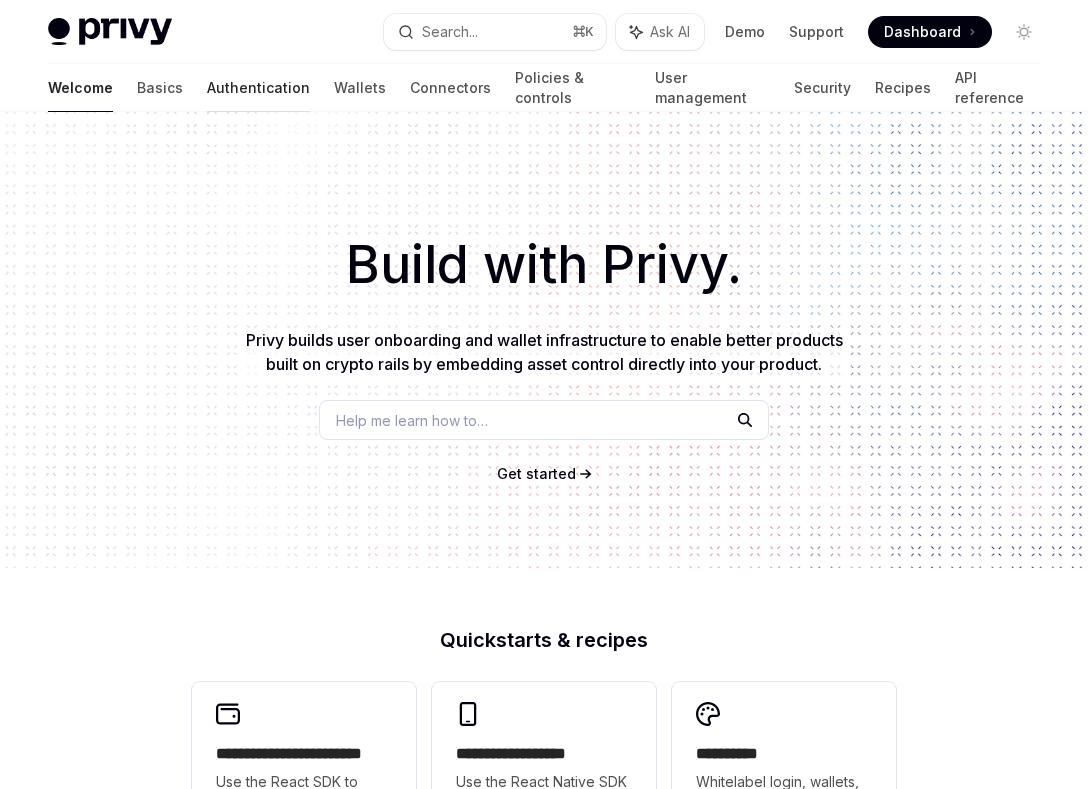 click on "Authentication" at bounding box center [258, 88] 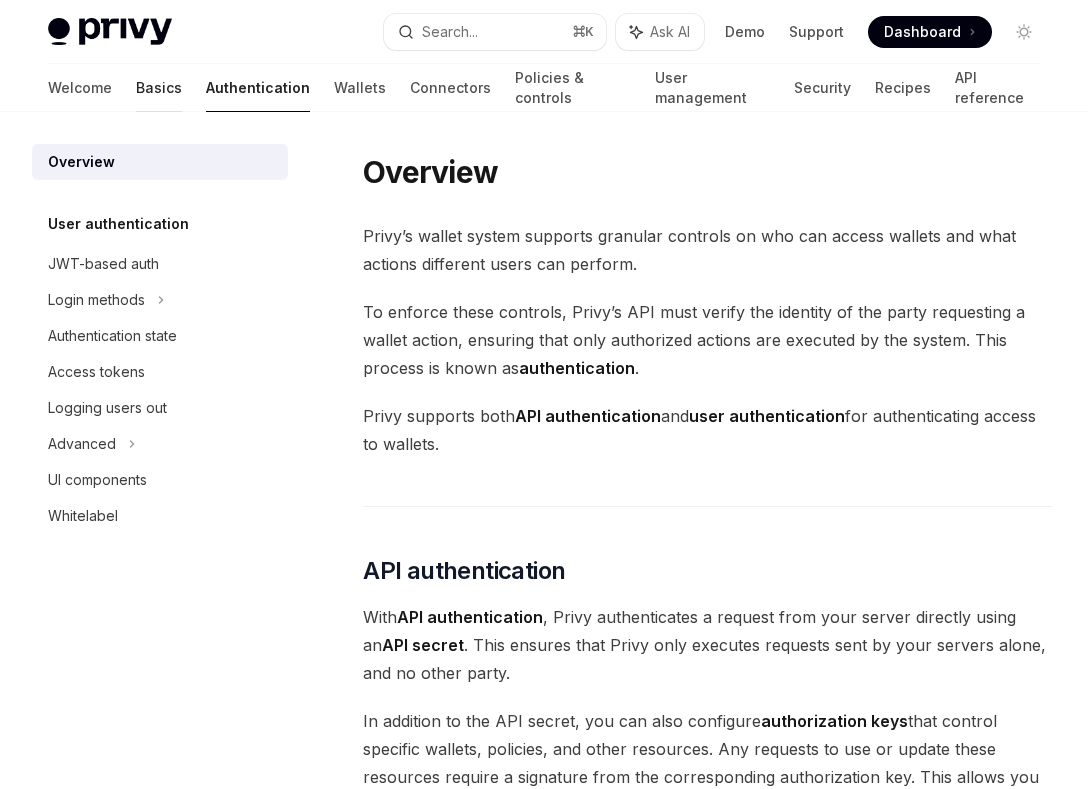 click on "Basics" at bounding box center (159, 88) 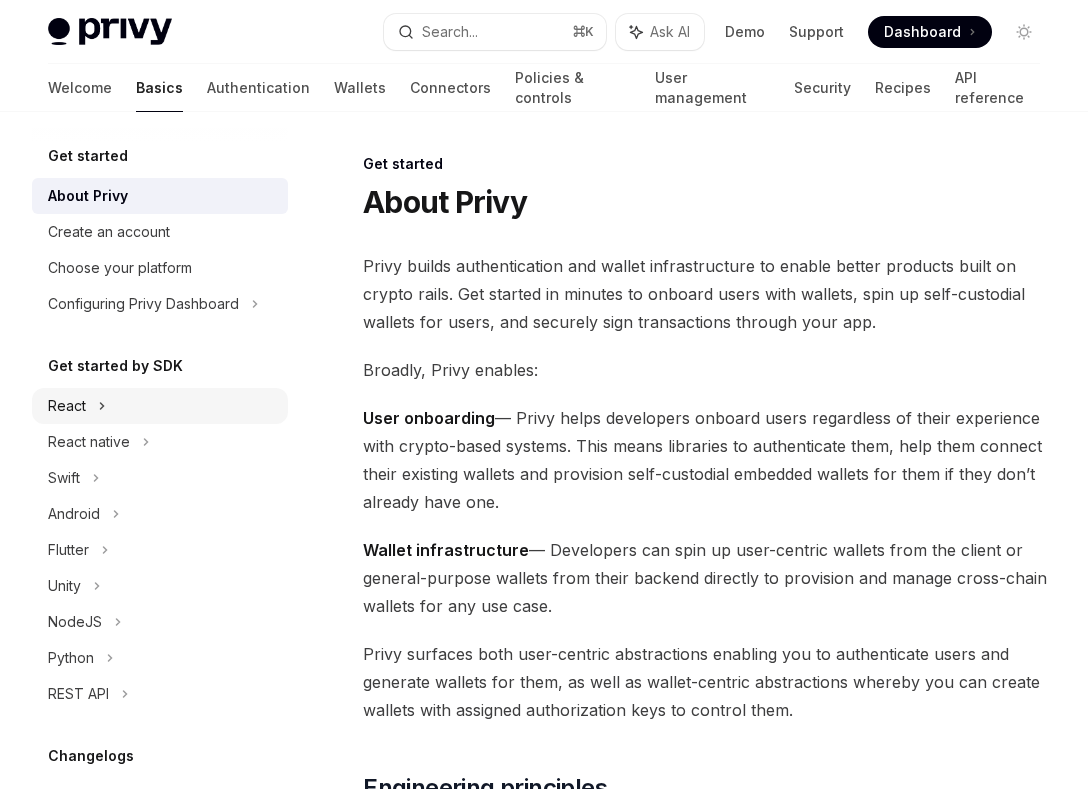 click on "React" at bounding box center [160, 406] 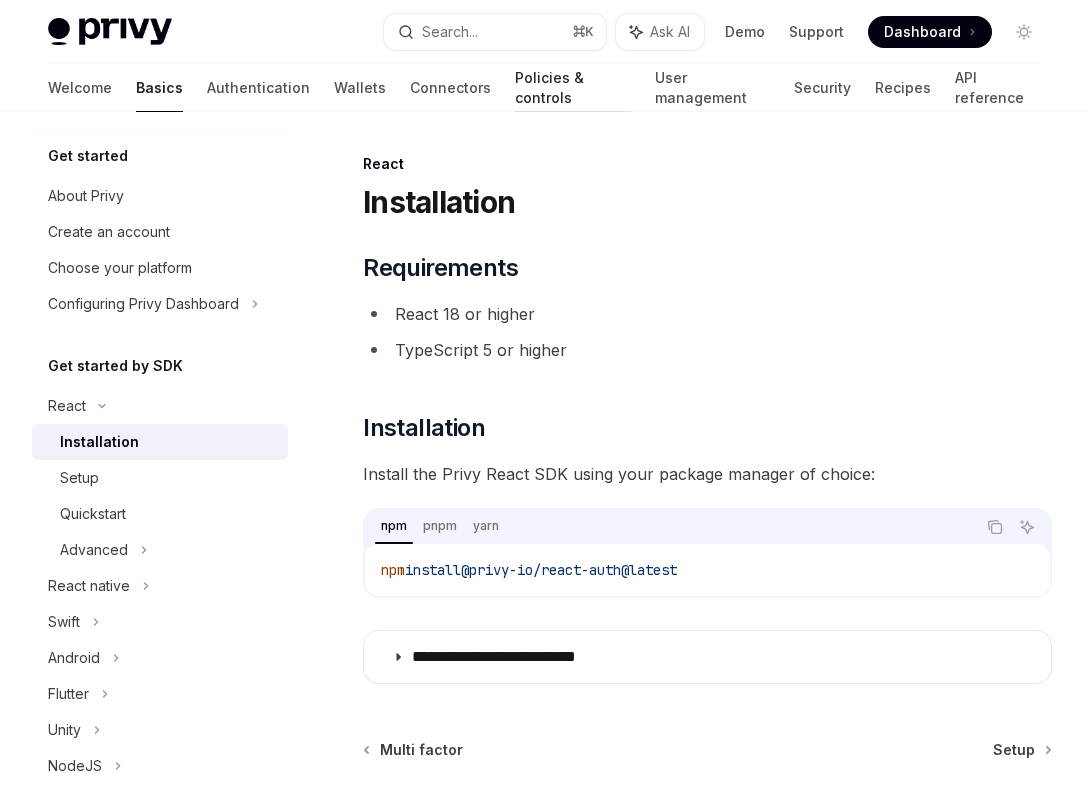 scroll, scrollTop: 64, scrollLeft: 0, axis: vertical 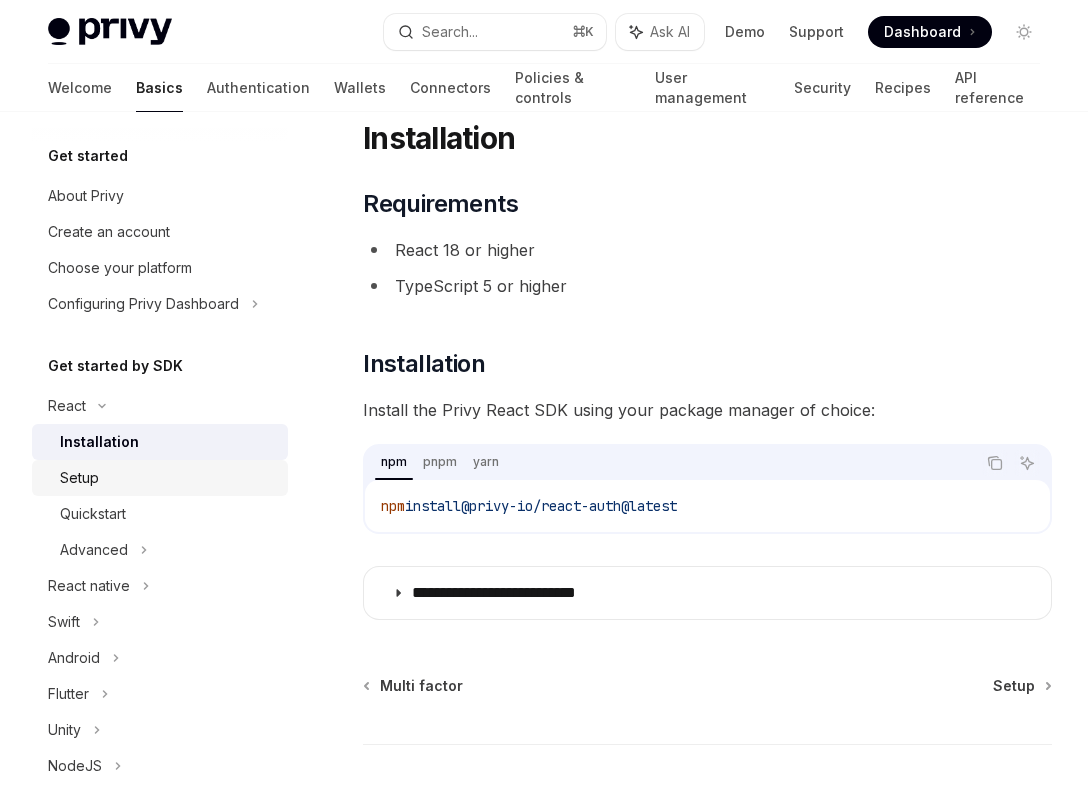 click on "Setup" at bounding box center [79, 478] 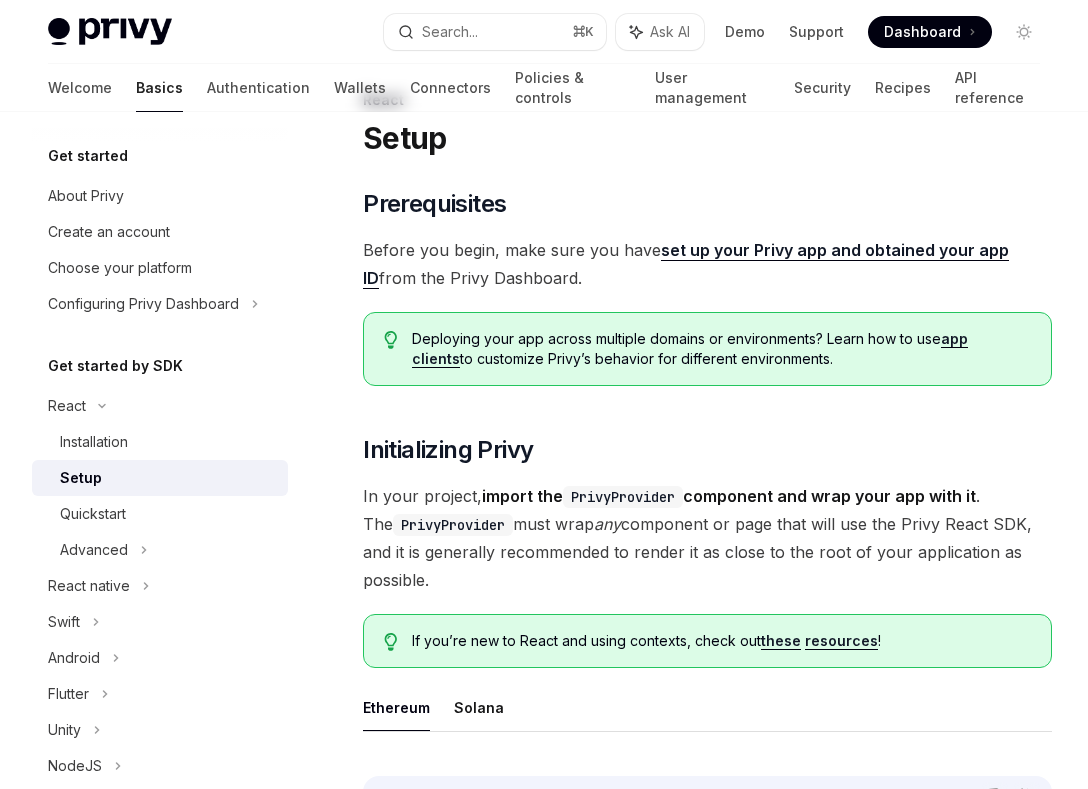 scroll, scrollTop: 0, scrollLeft: 0, axis: both 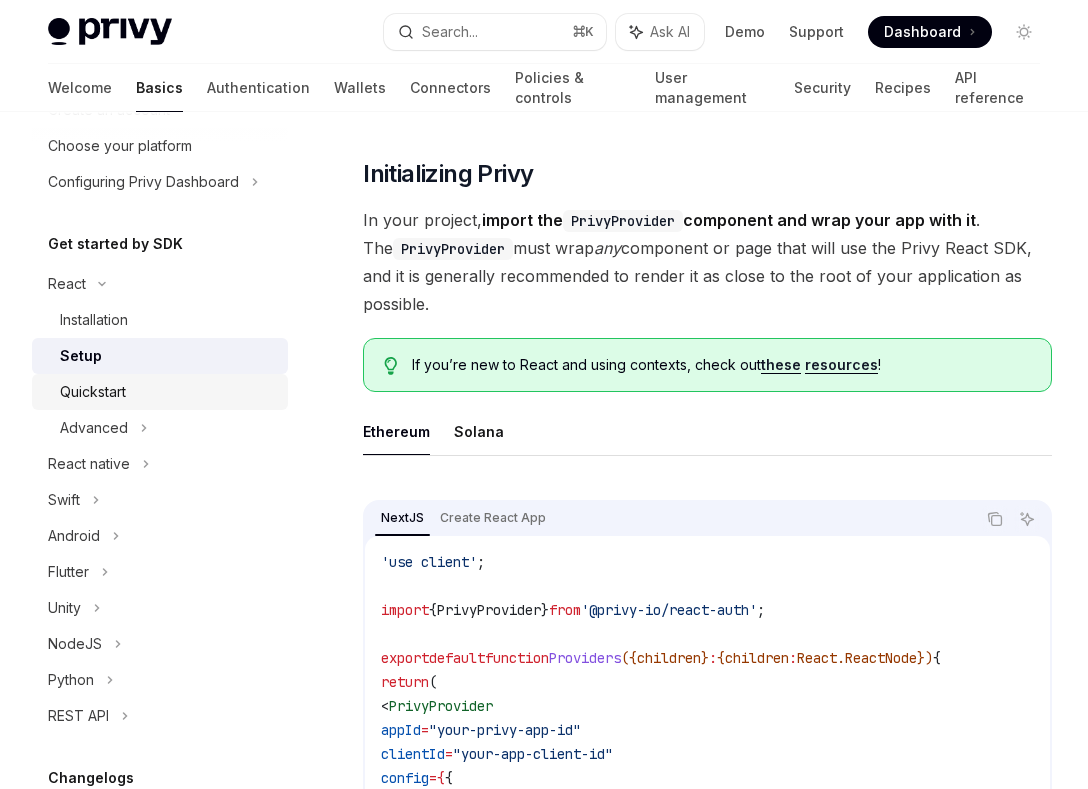click on "Quickstart" at bounding box center (168, 392) 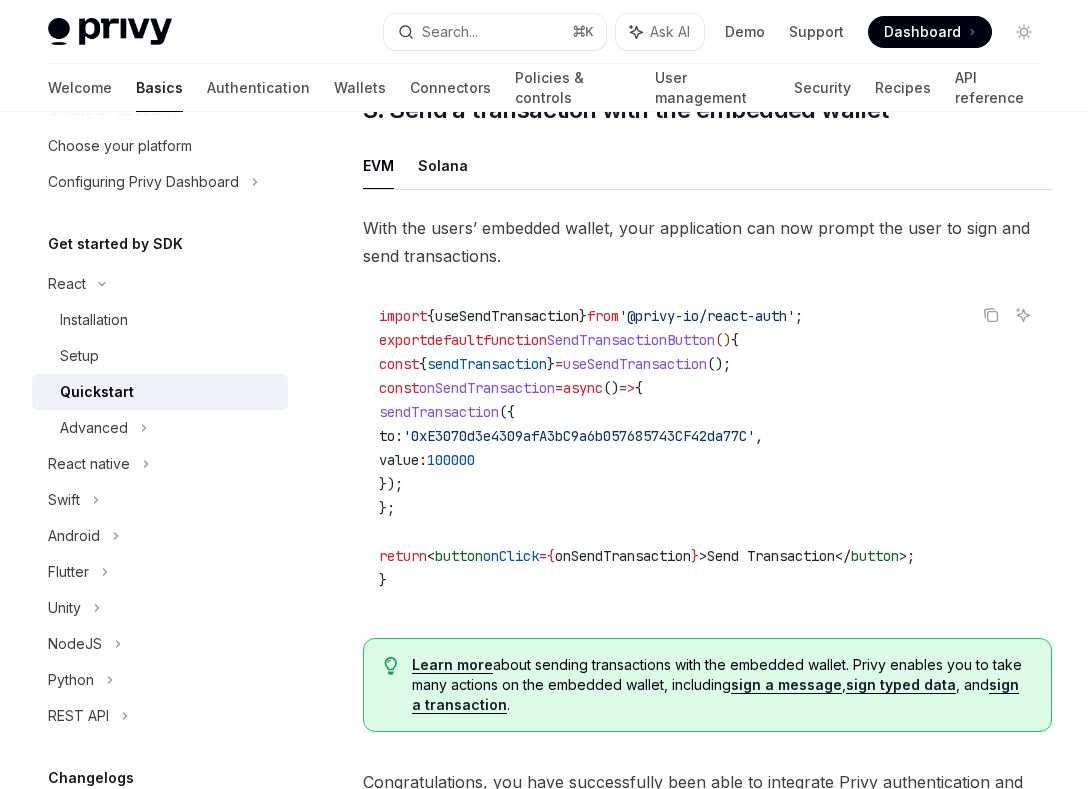 scroll, scrollTop: 2104, scrollLeft: 0, axis: vertical 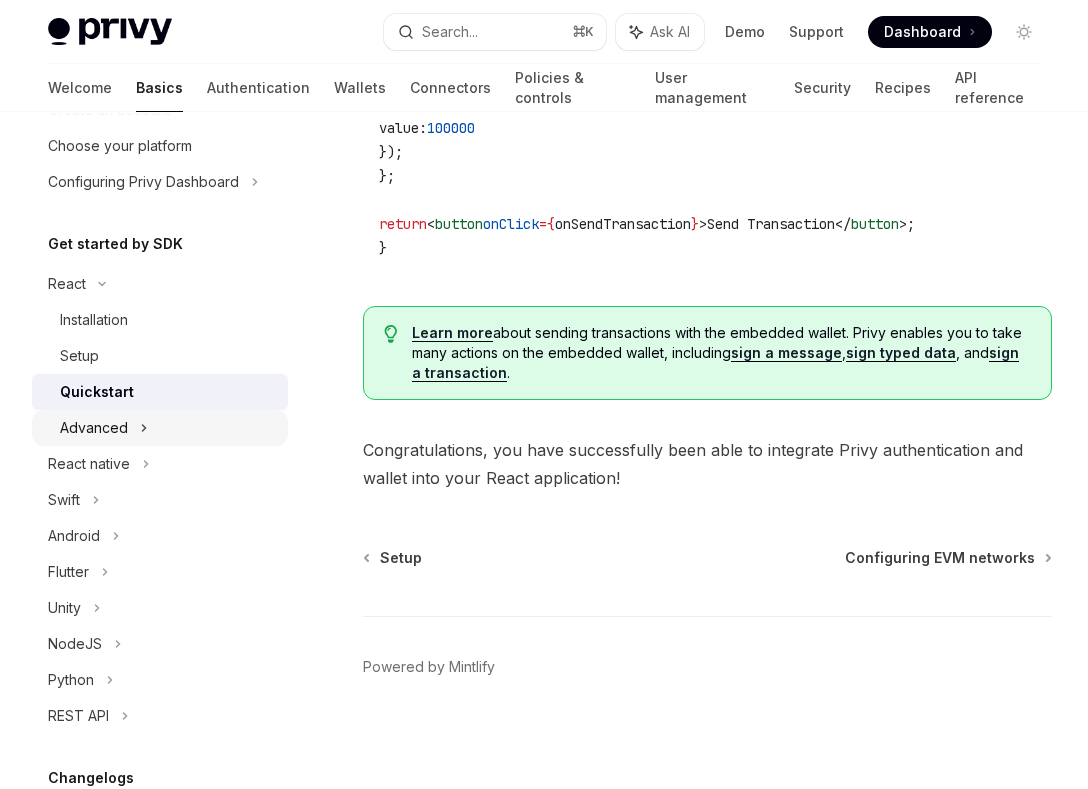 click on "Advanced" at bounding box center [160, 428] 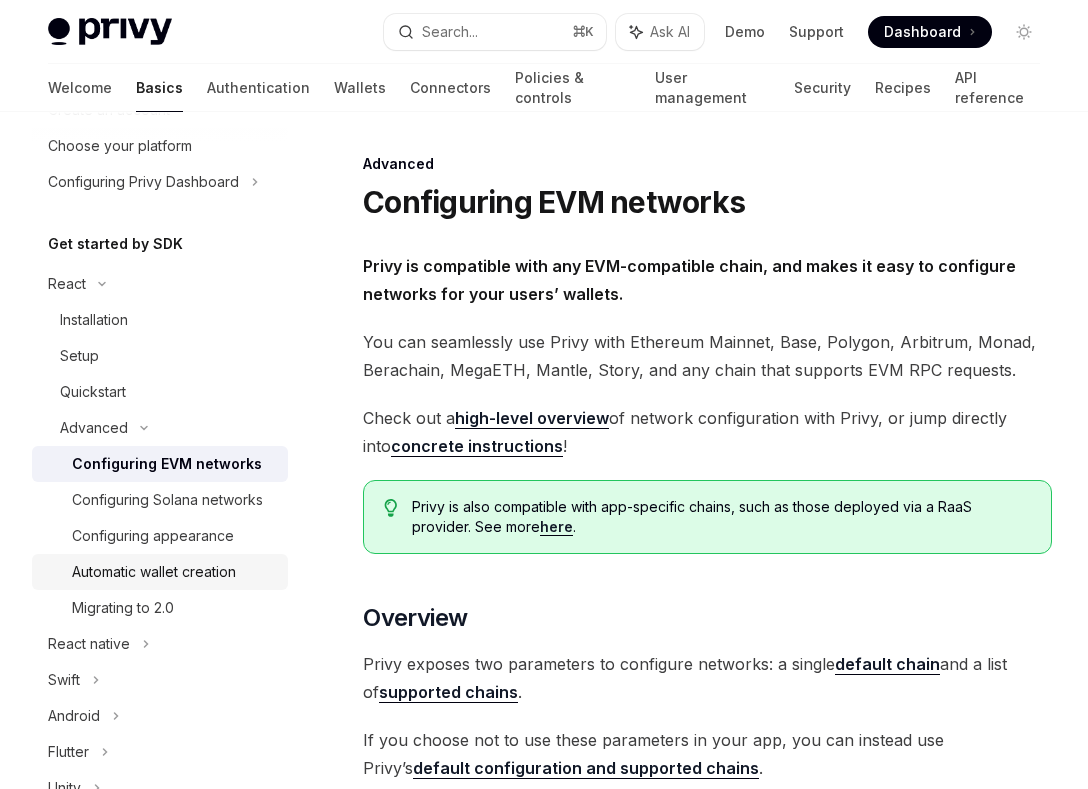 click on "Automatic wallet creation" at bounding box center (154, 572) 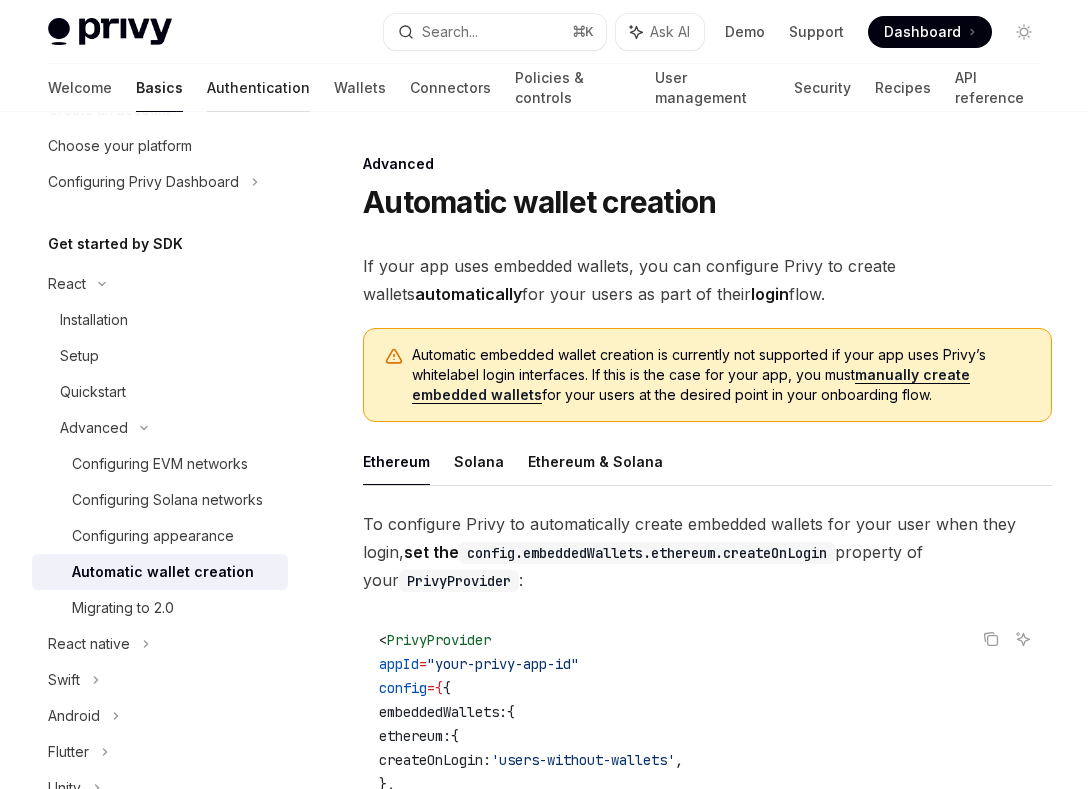 click on "Authentication" at bounding box center [258, 88] 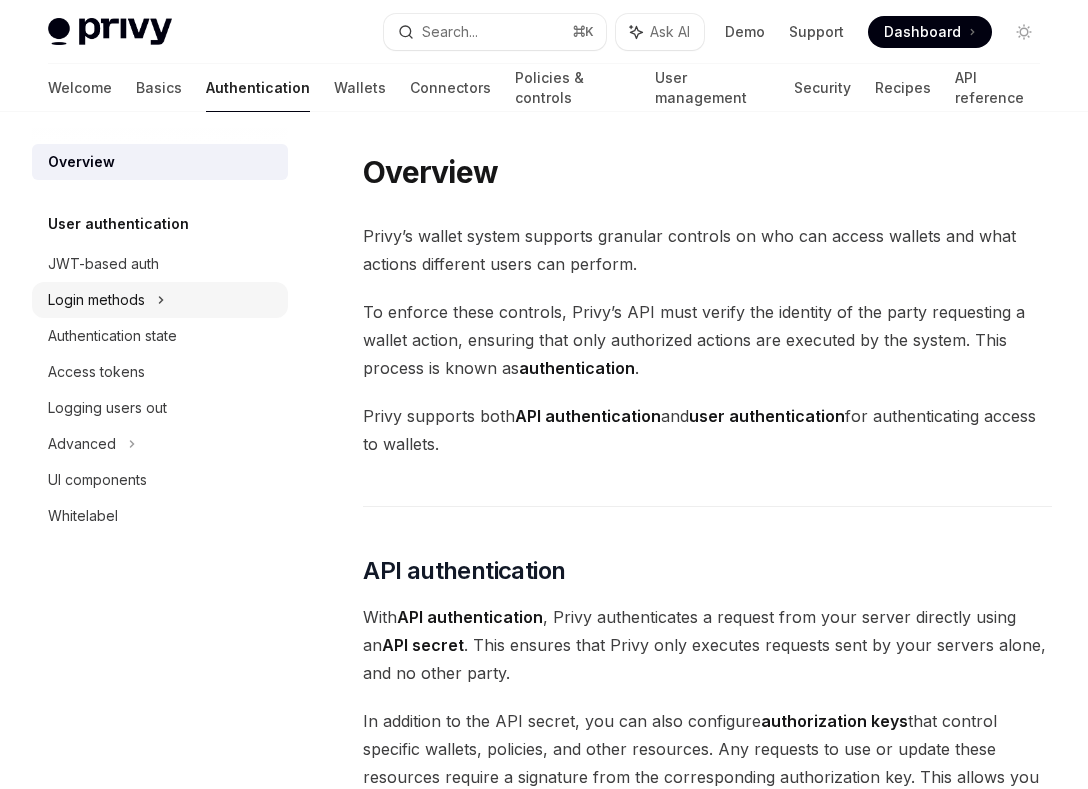click on "Login methods" at bounding box center (160, 300) 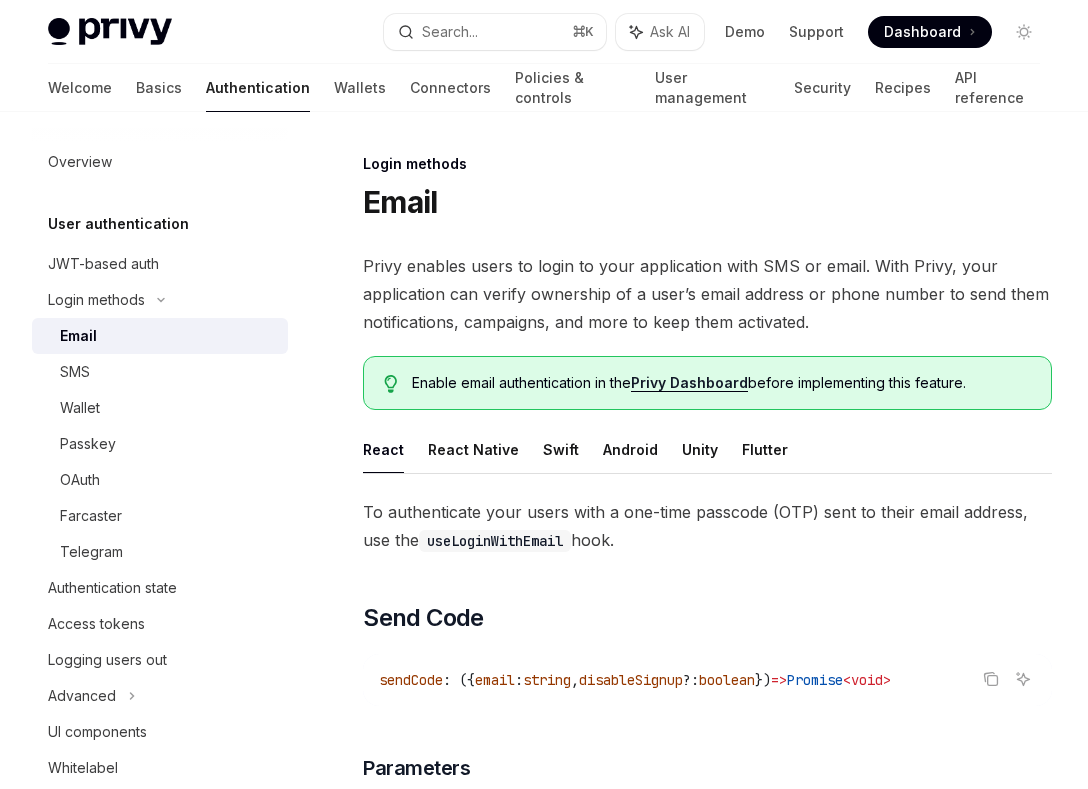 click on "Email" at bounding box center [168, 336] 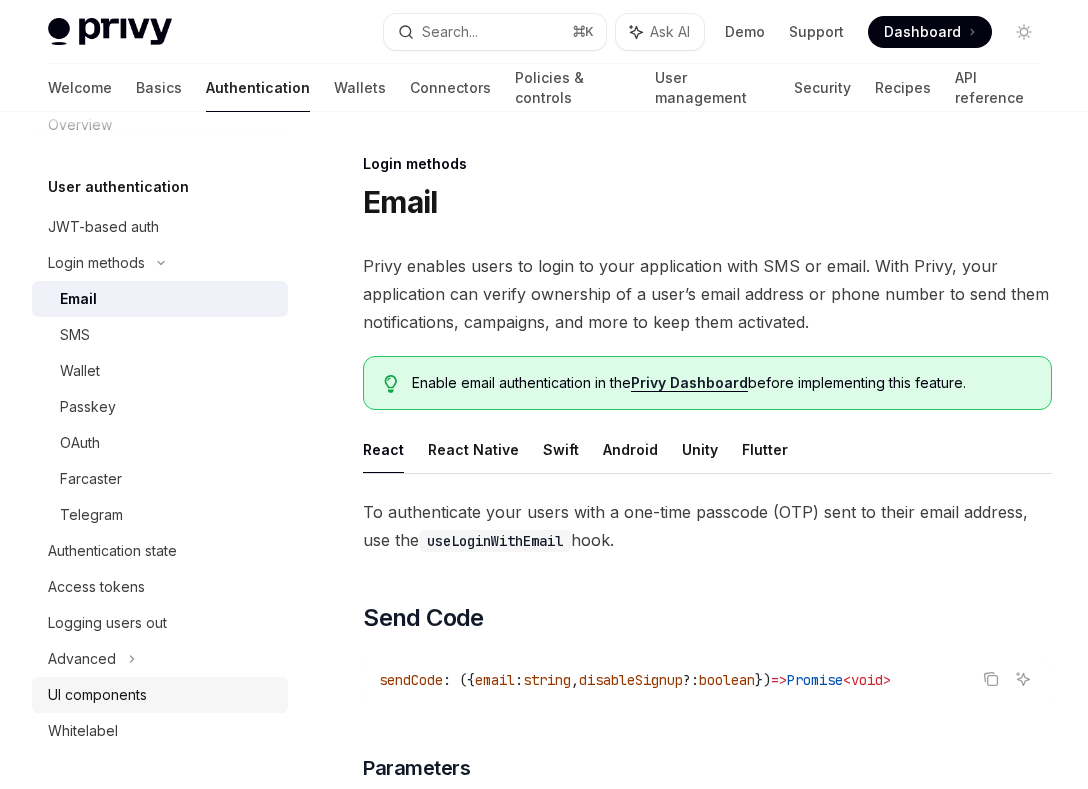 scroll, scrollTop: 37, scrollLeft: 0, axis: vertical 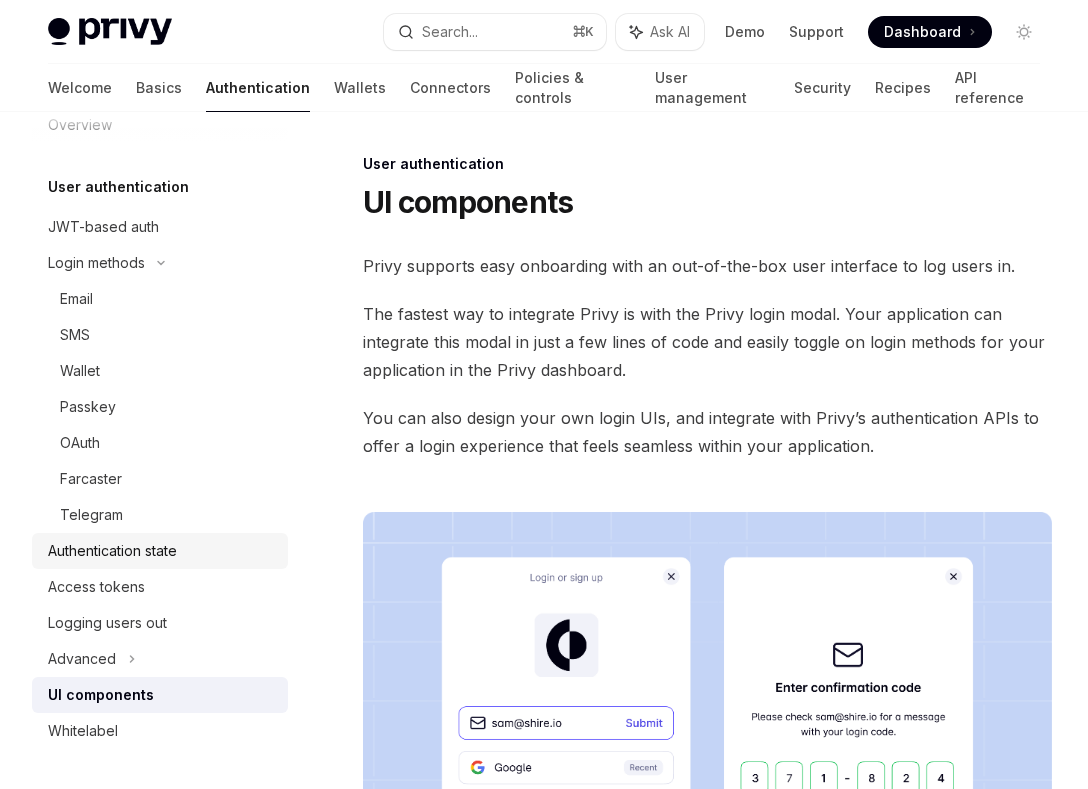 click on "Authentication state" at bounding box center [112, 551] 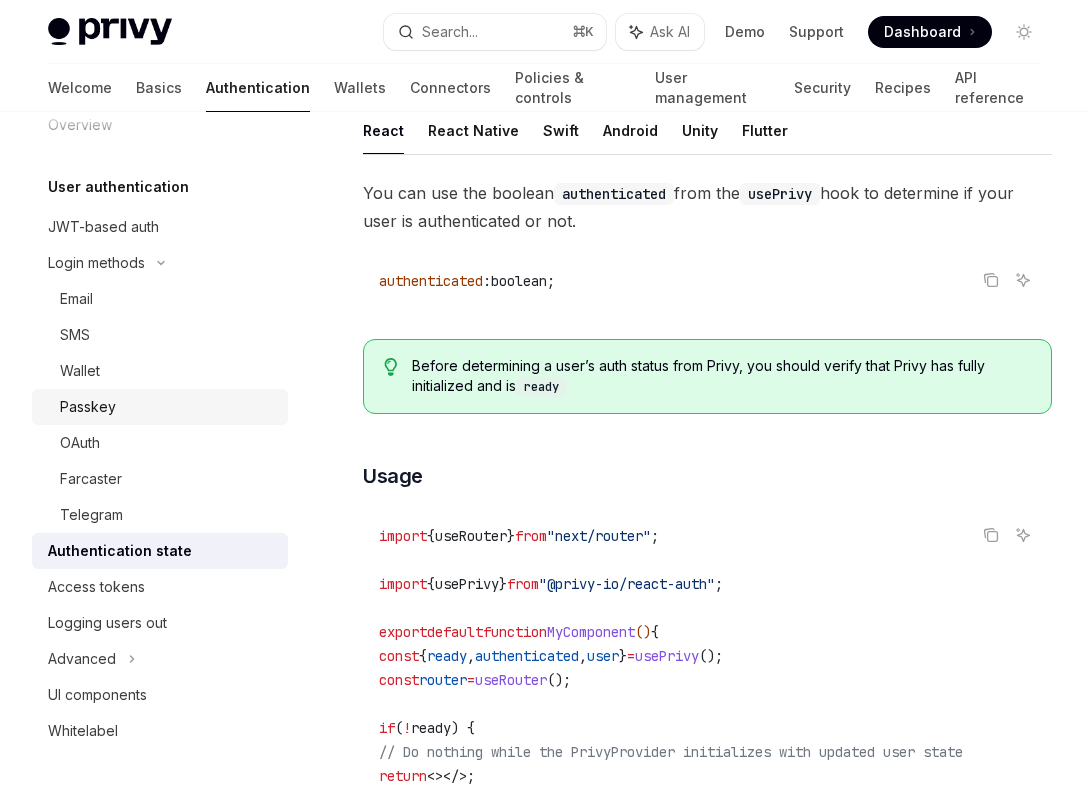 scroll, scrollTop: 272, scrollLeft: 0, axis: vertical 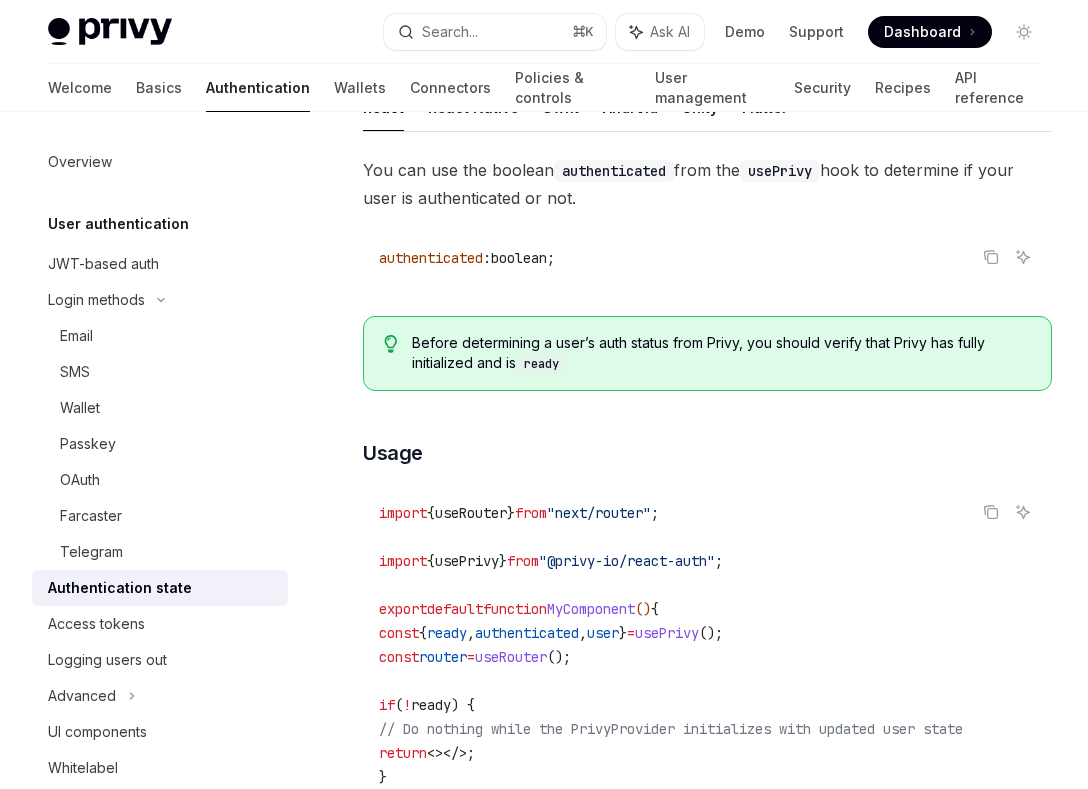 click on "Welcome Basics Authentication Wallets Connectors Policies & controls User management Security Recipes API reference" at bounding box center (544, 88) 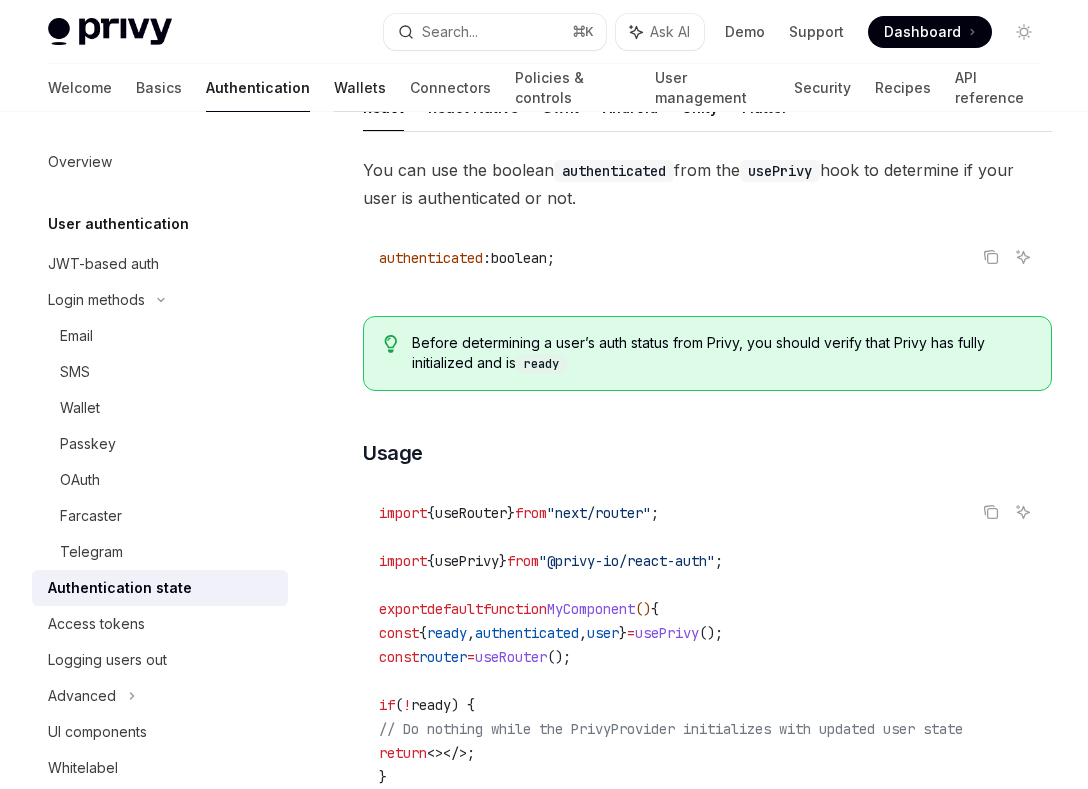 click on "Wallets" at bounding box center [360, 88] 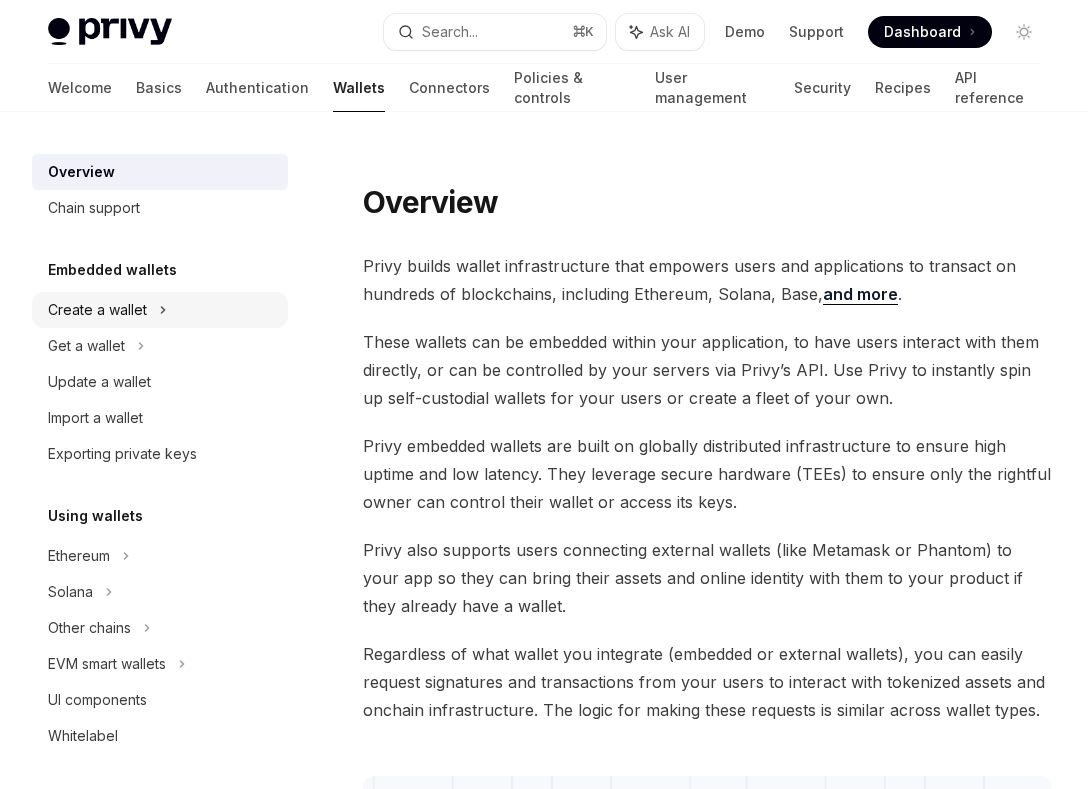 click on "Create a wallet" at bounding box center (160, 310) 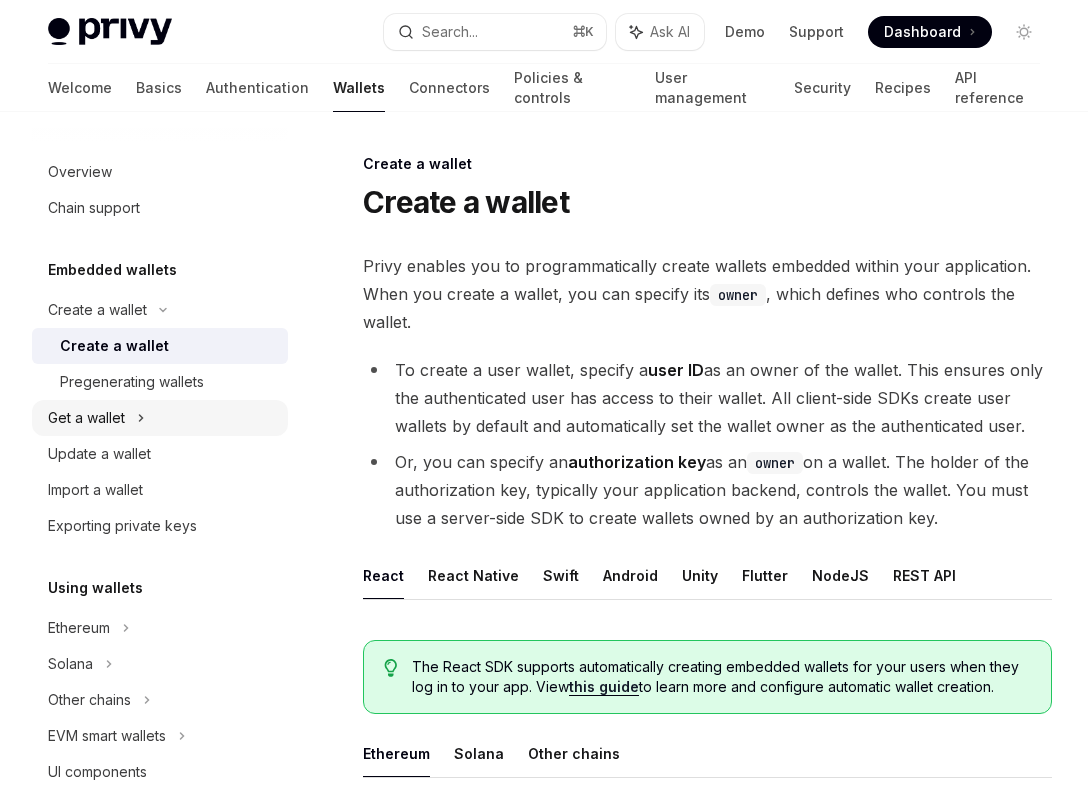 click on "Get a wallet" at bounding box center [86, 418] 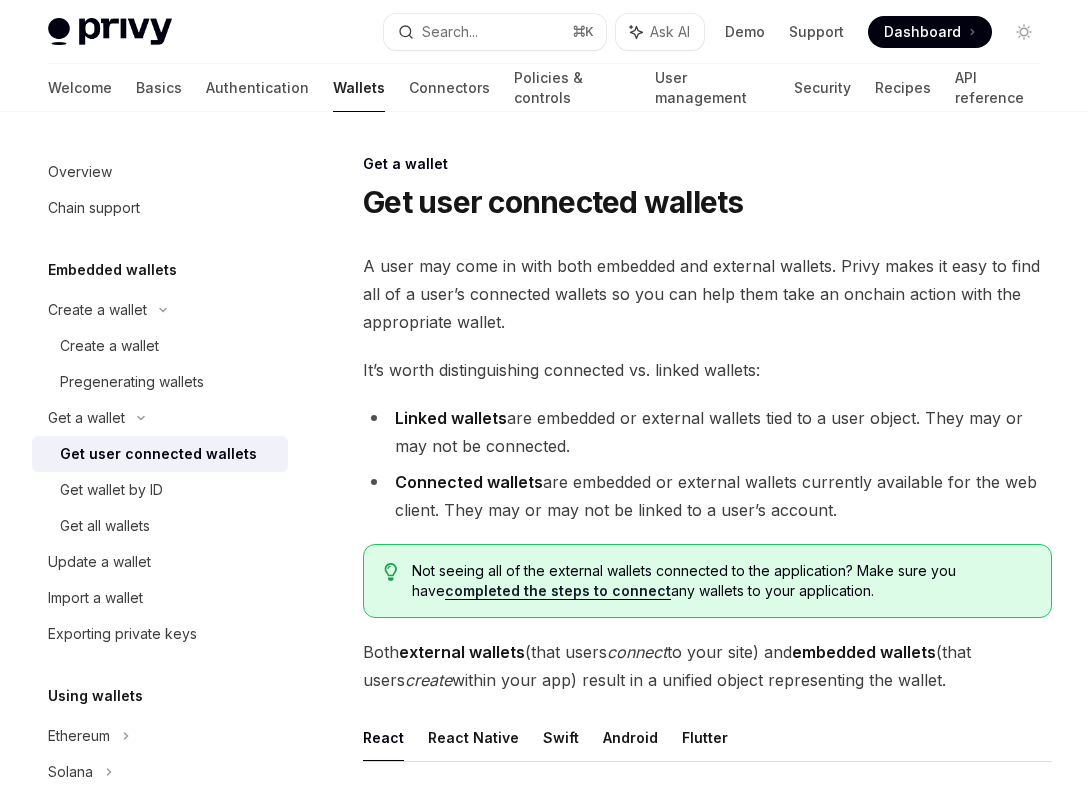 click on "Get user connected wallets" at bounding box center [158, 454] 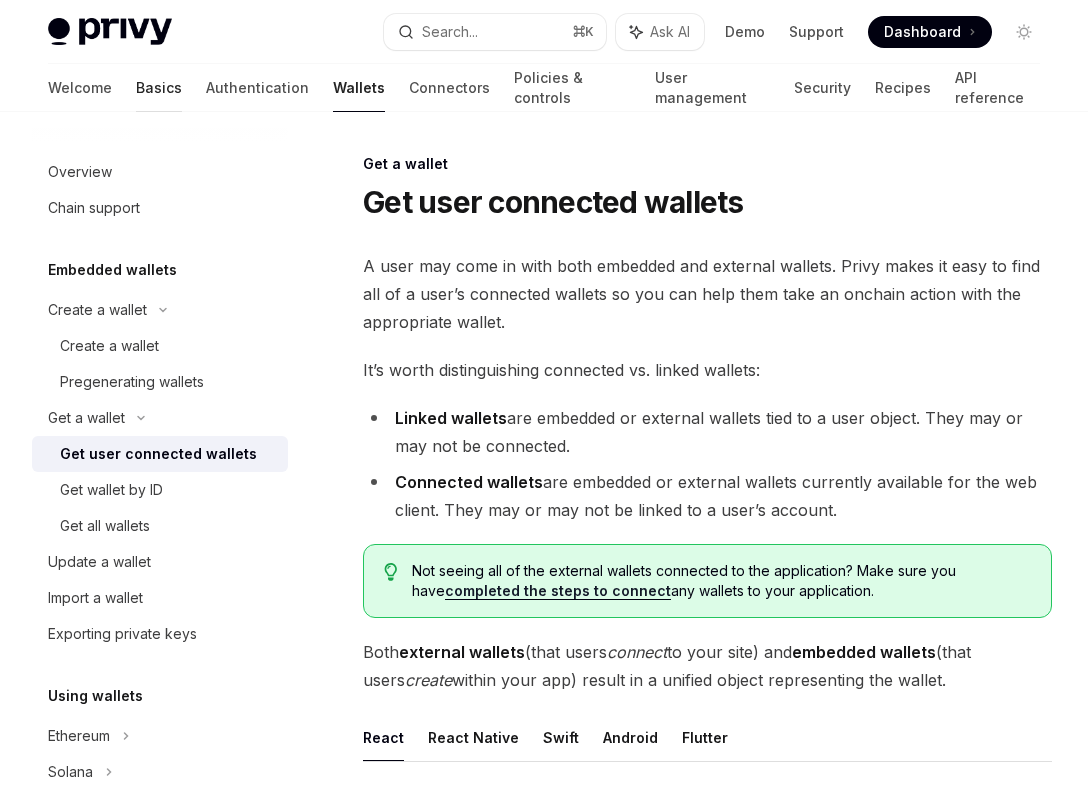click on "Basics" at bounding box center [159, 88] 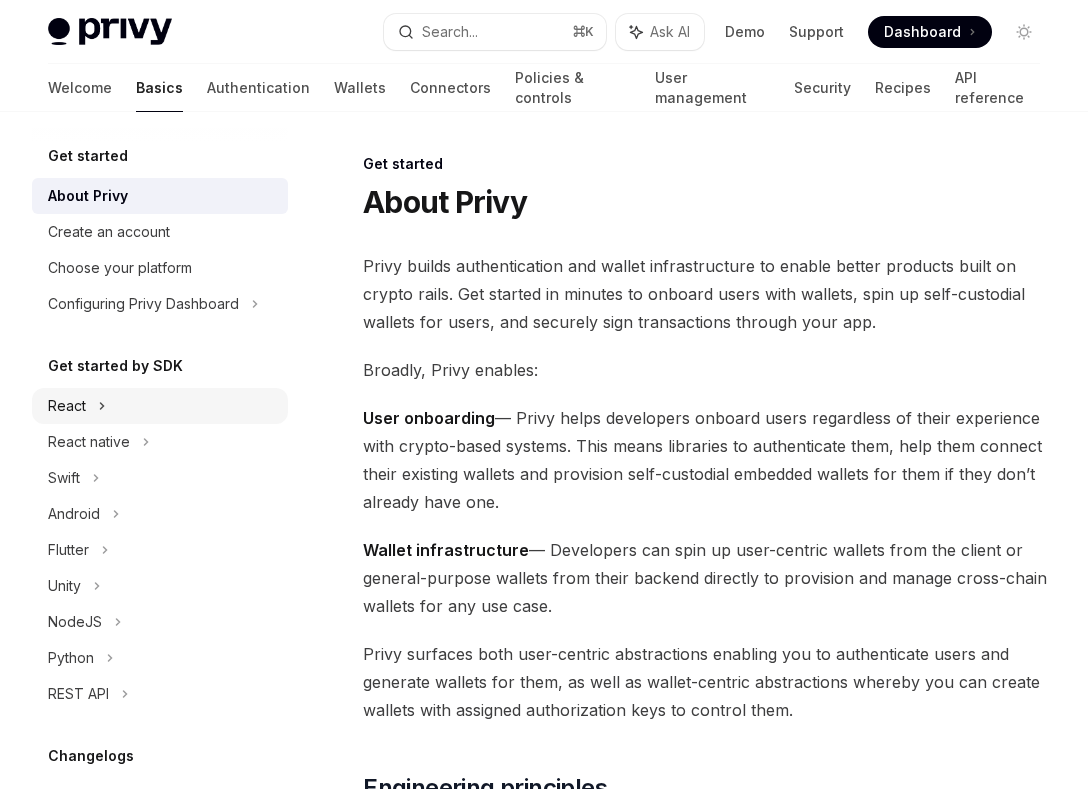 click on "React" at bounding box center (160, 406) 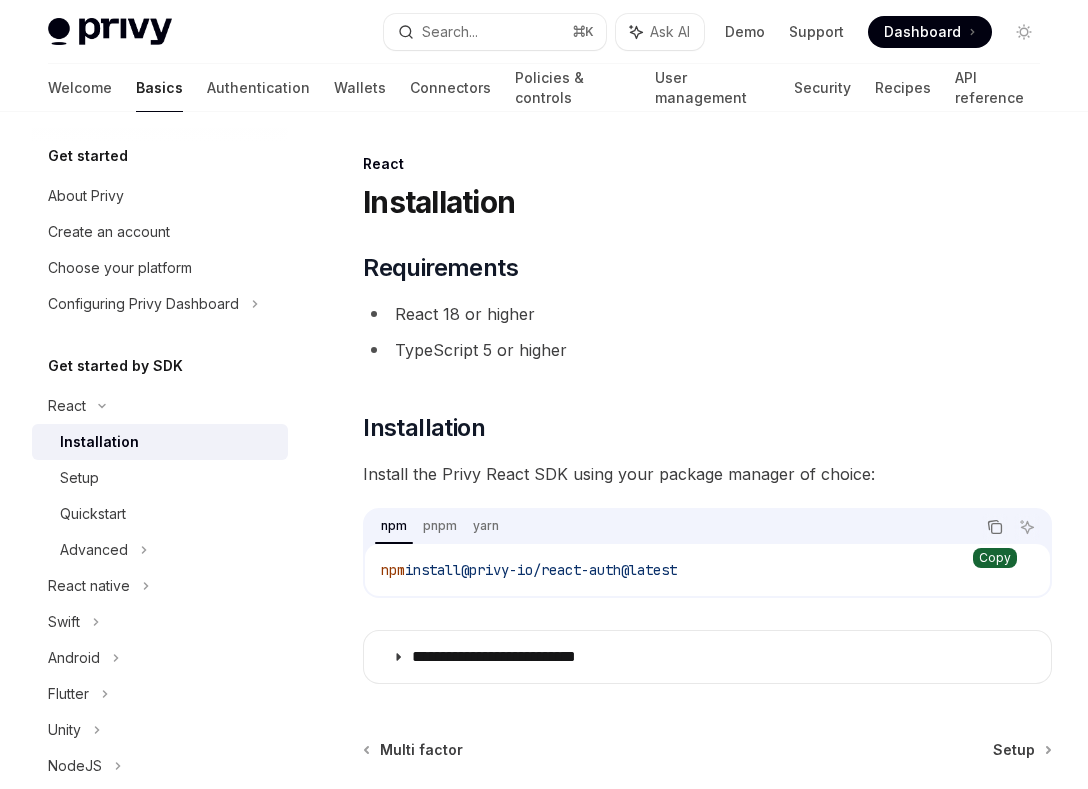 click 